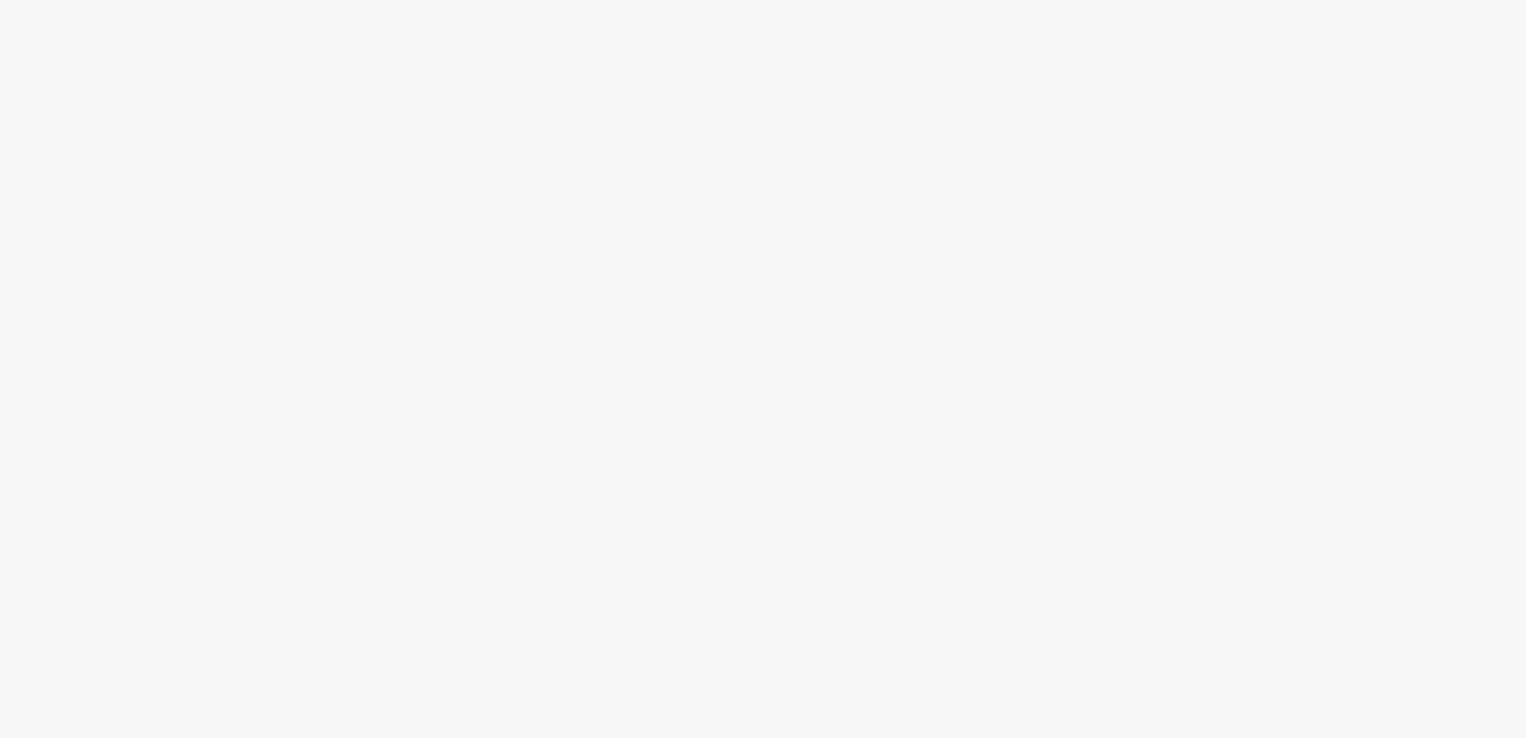 scroll, scrollTop: 0, scrollLeft: 0, axis: both 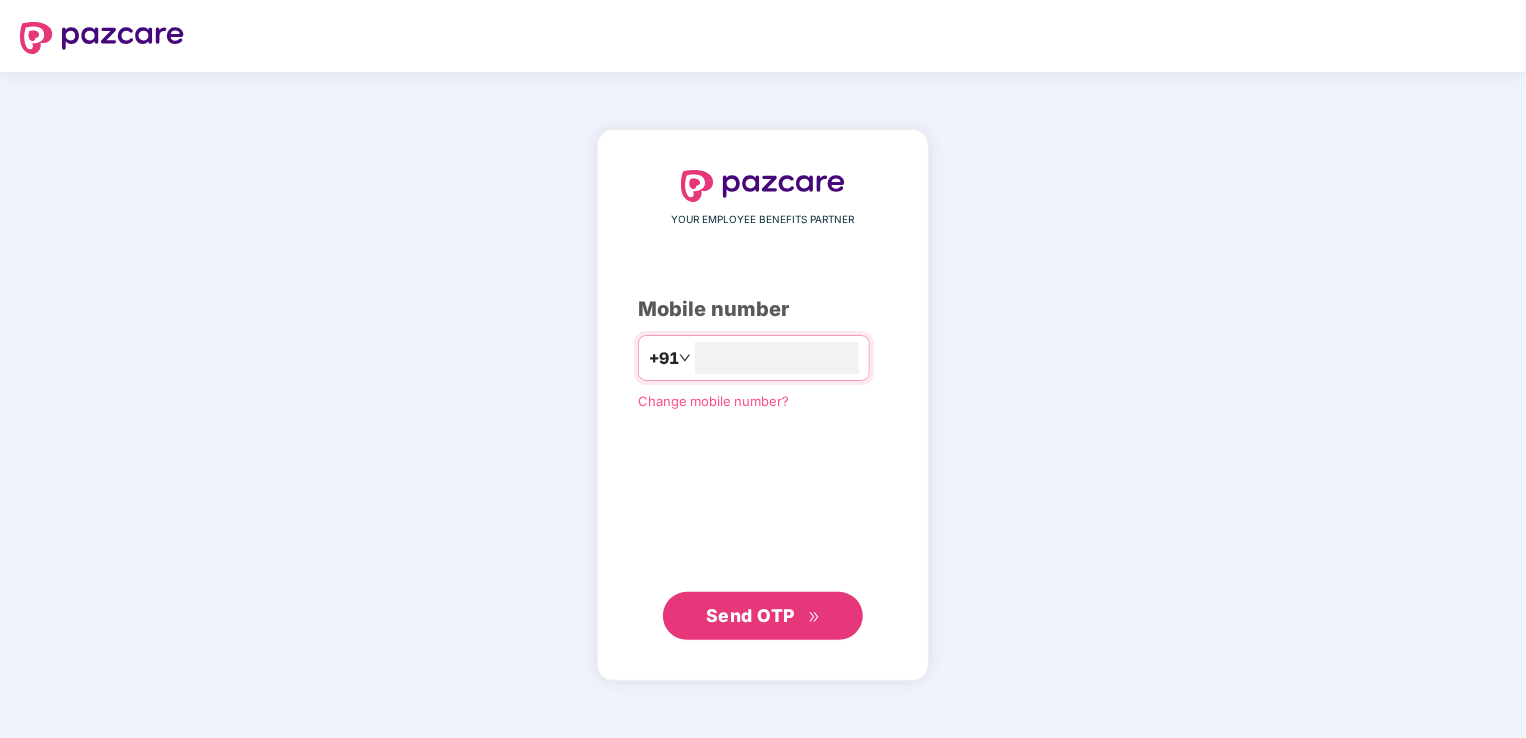 type on "**********" 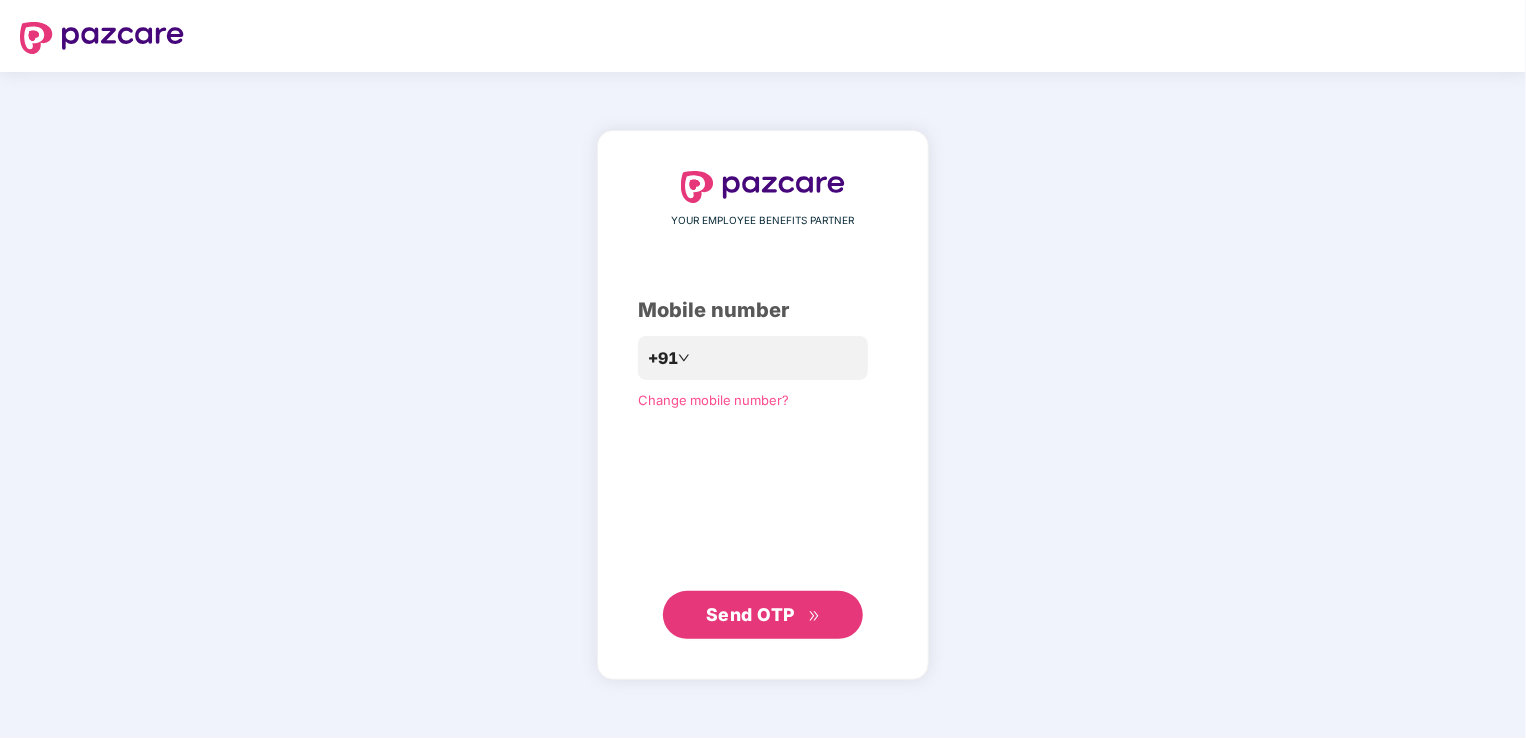 click on "Send OTP" at bounding box center (763, 615) 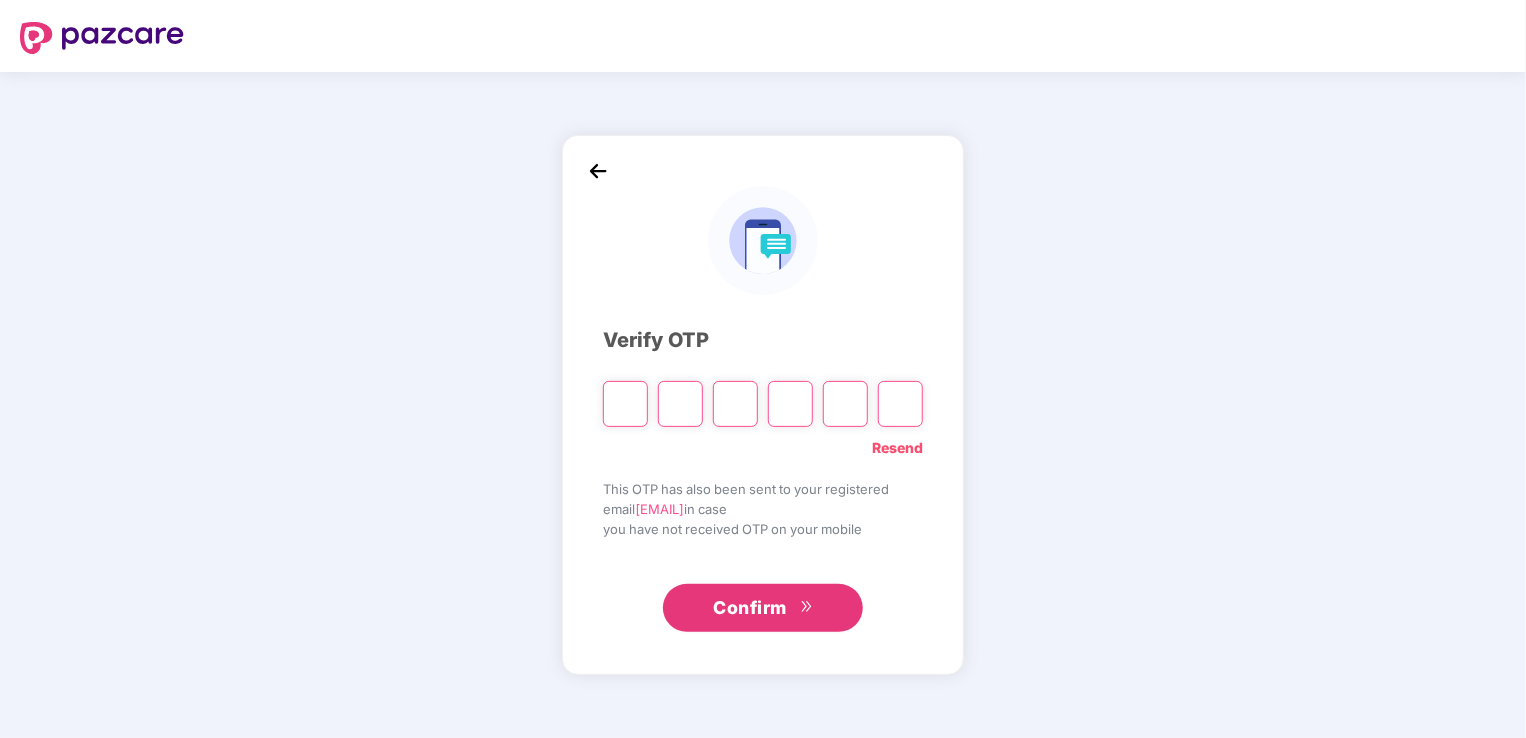 click at bounding box center (625, 404) 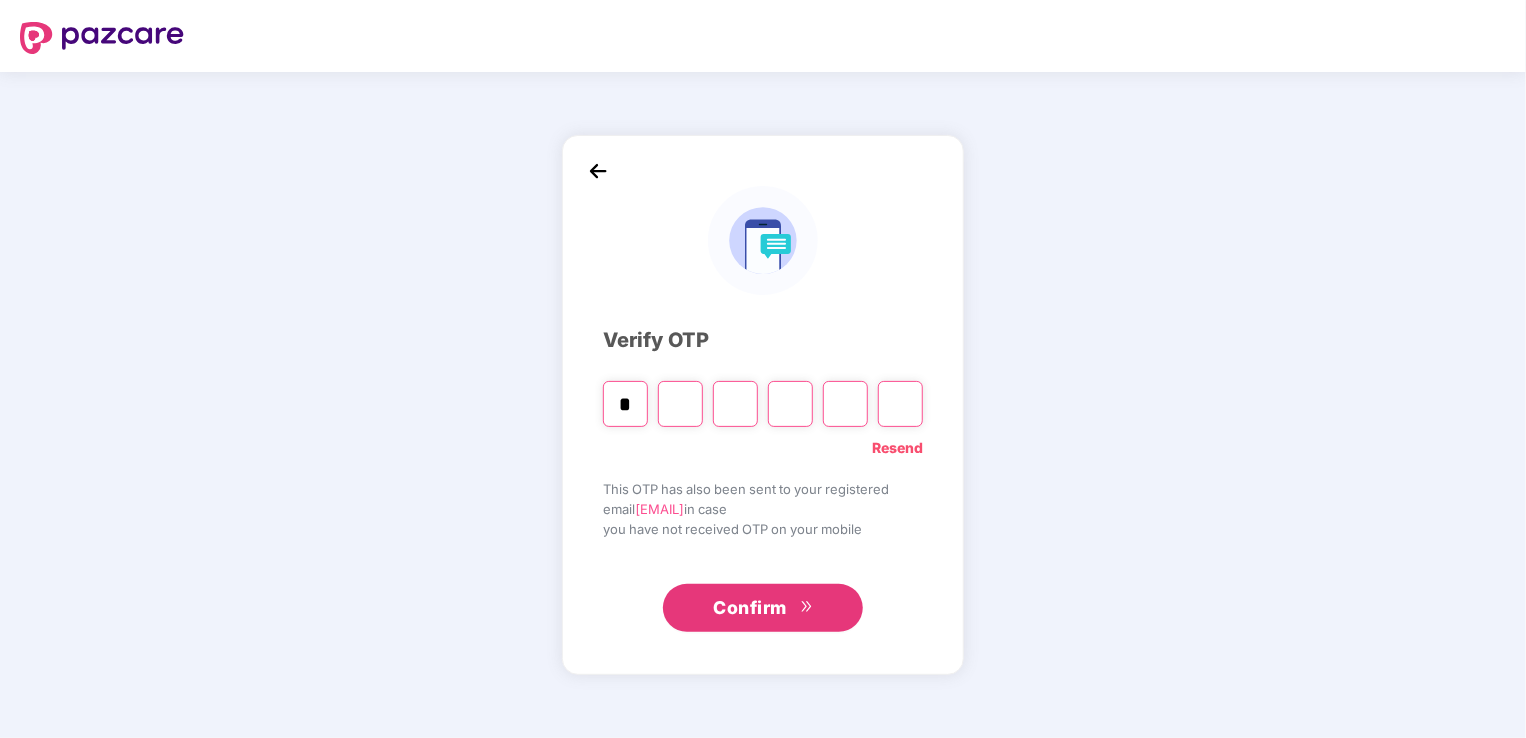 type on "*" 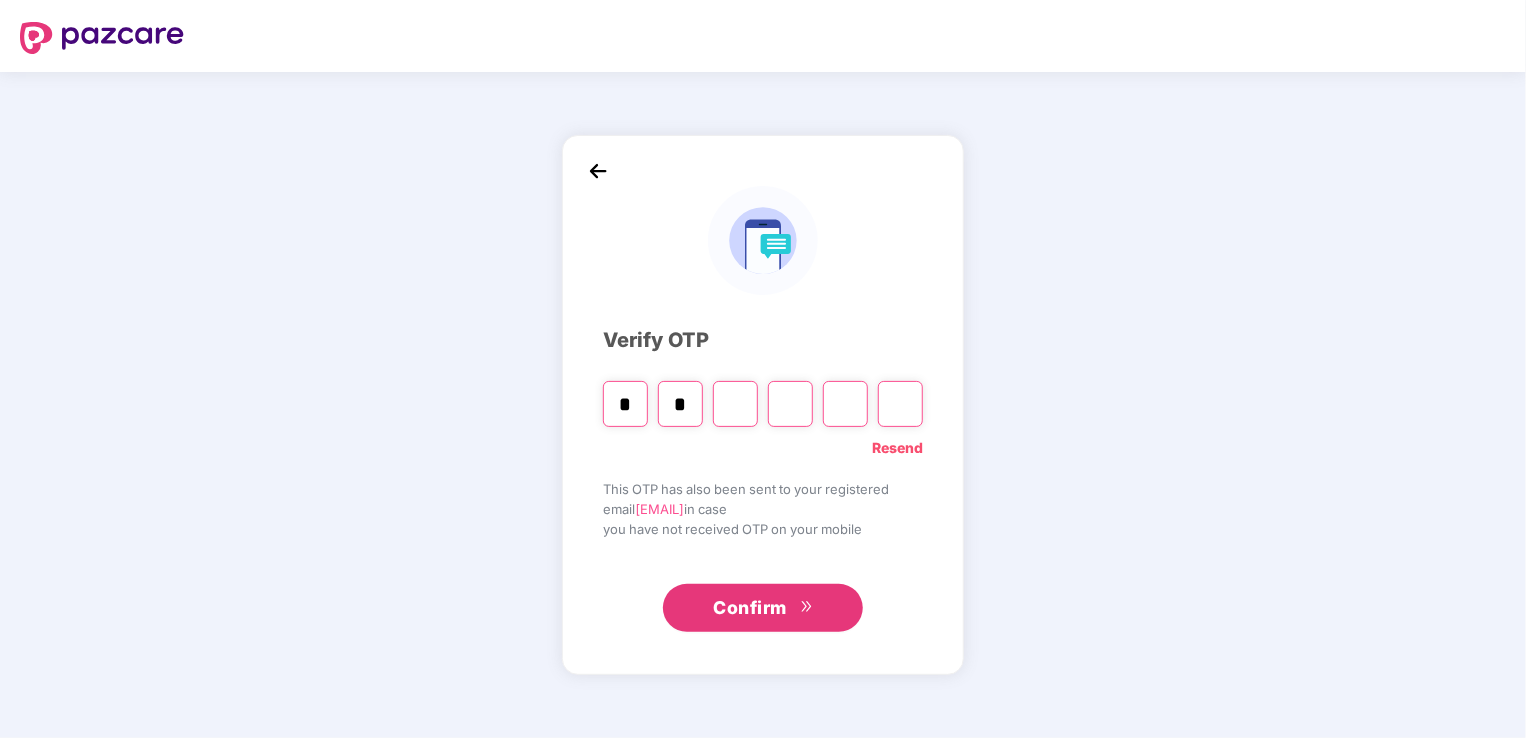 type on "*" 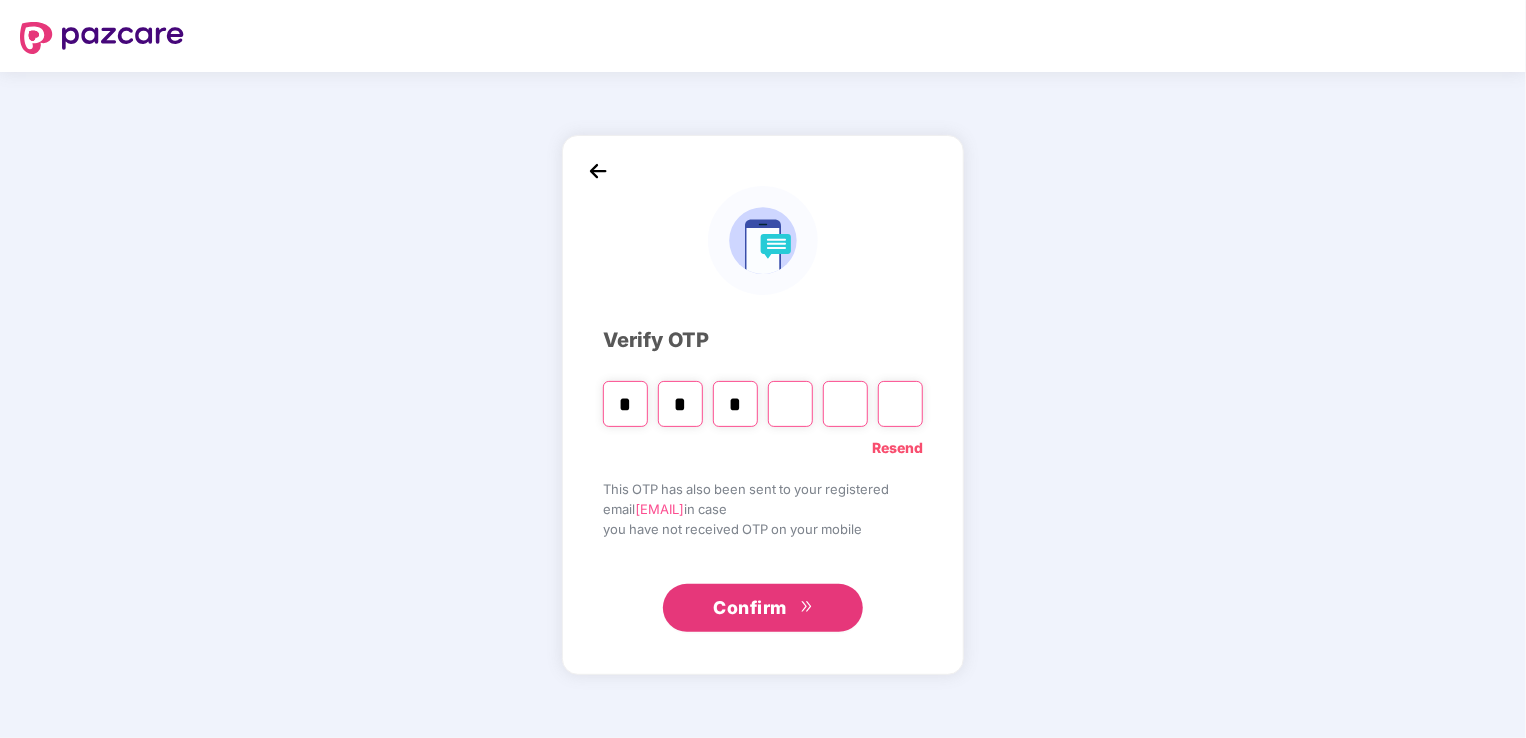 type on "*" 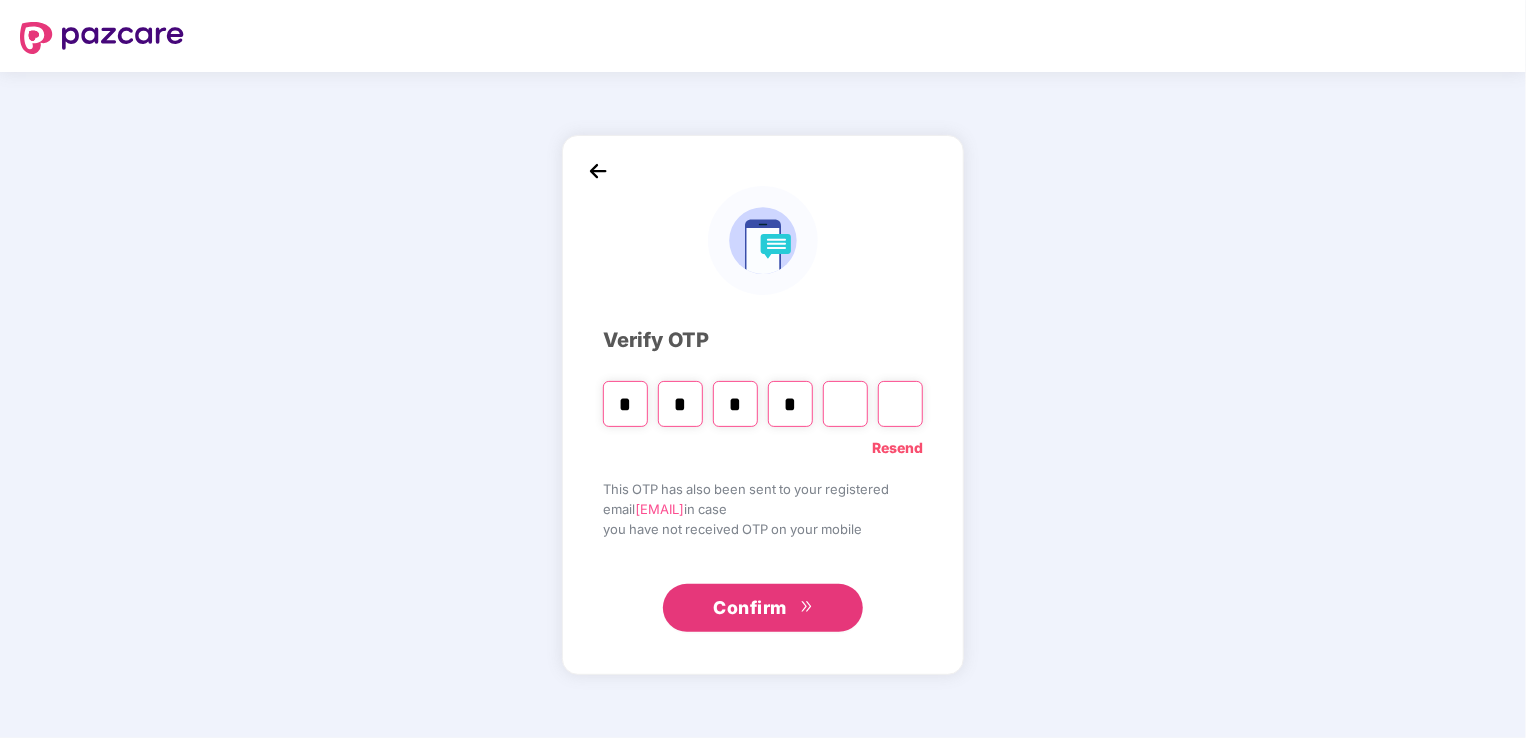 type on "*" 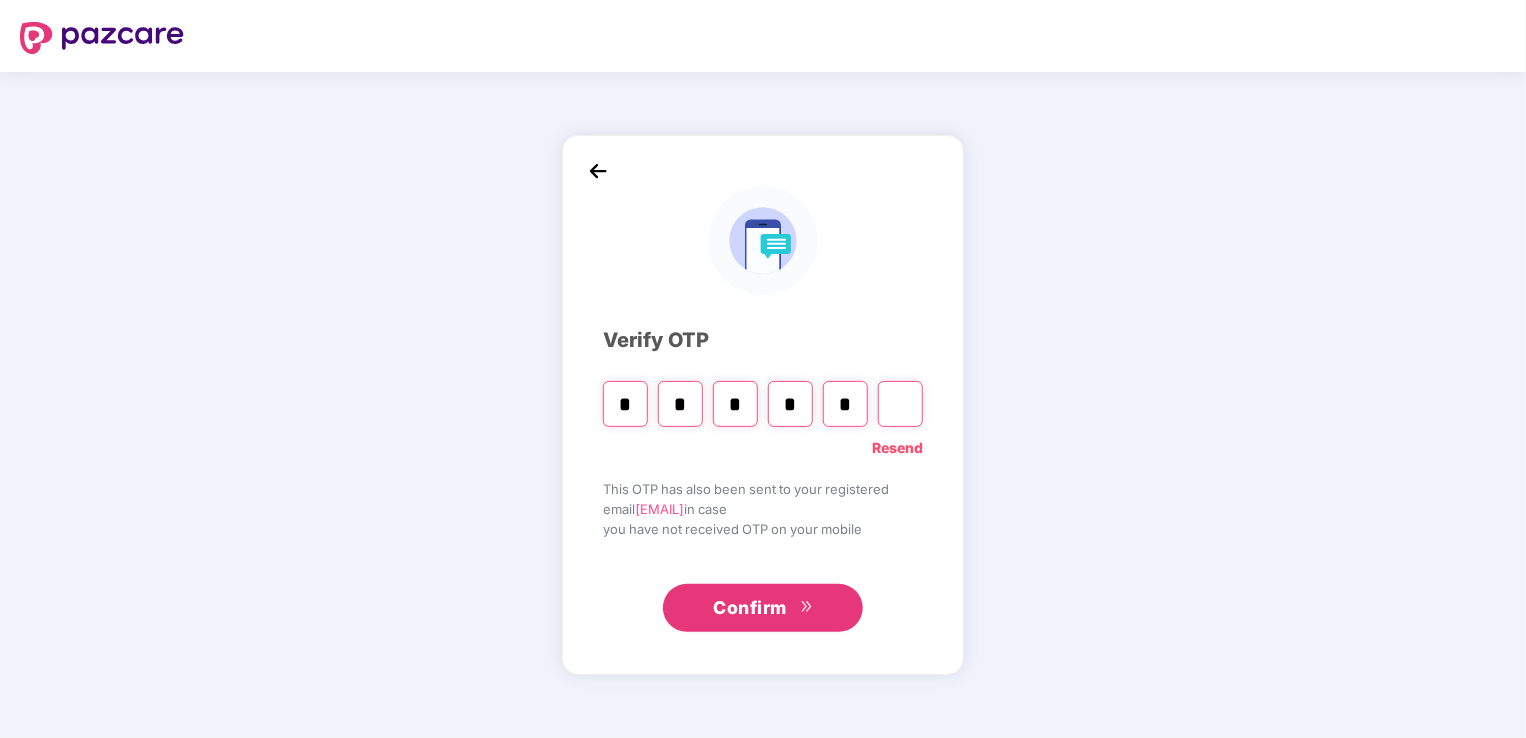 type on "*" 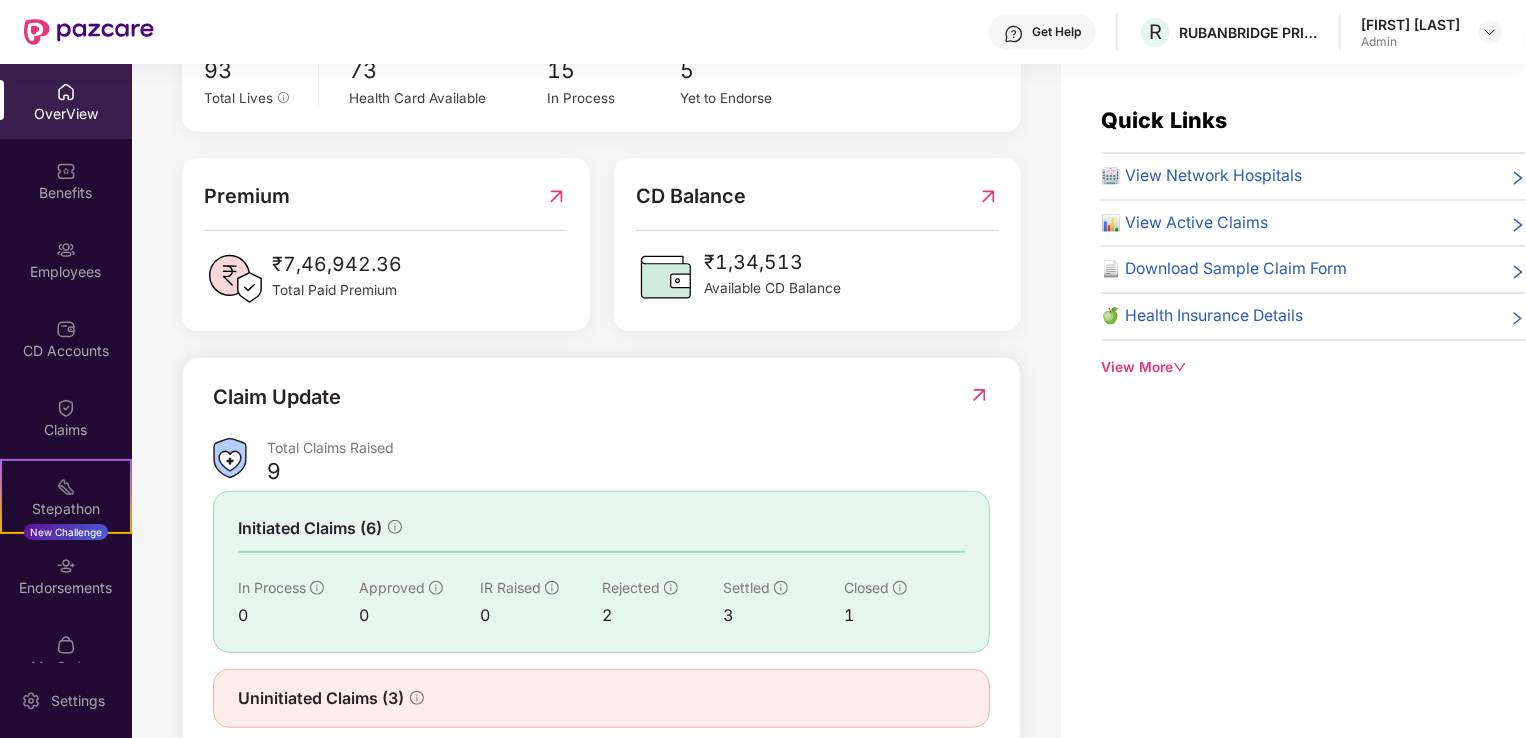 scroll, scrollTop: 447, scrollLeft: 0, axis: vertical 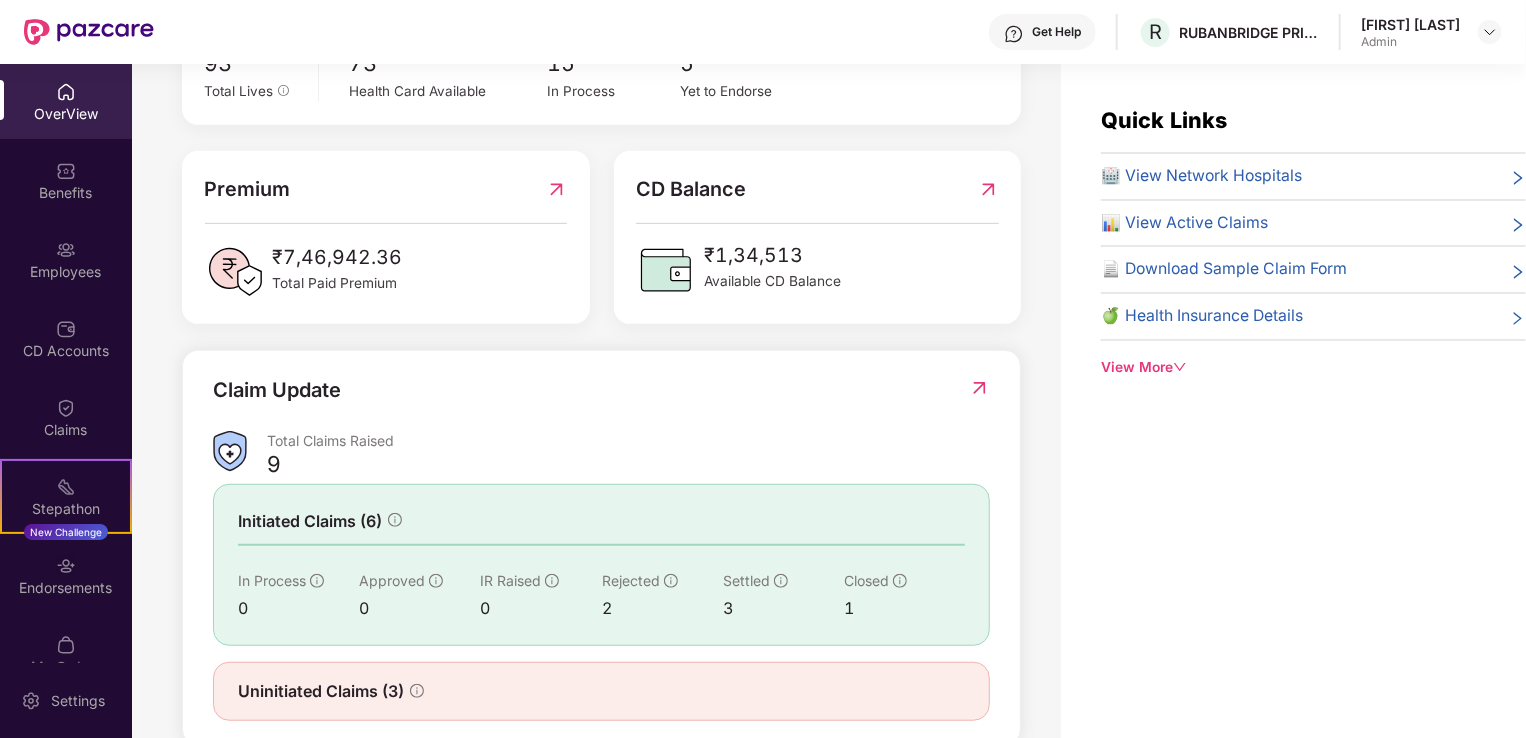 click at bounding box center (979, 388) 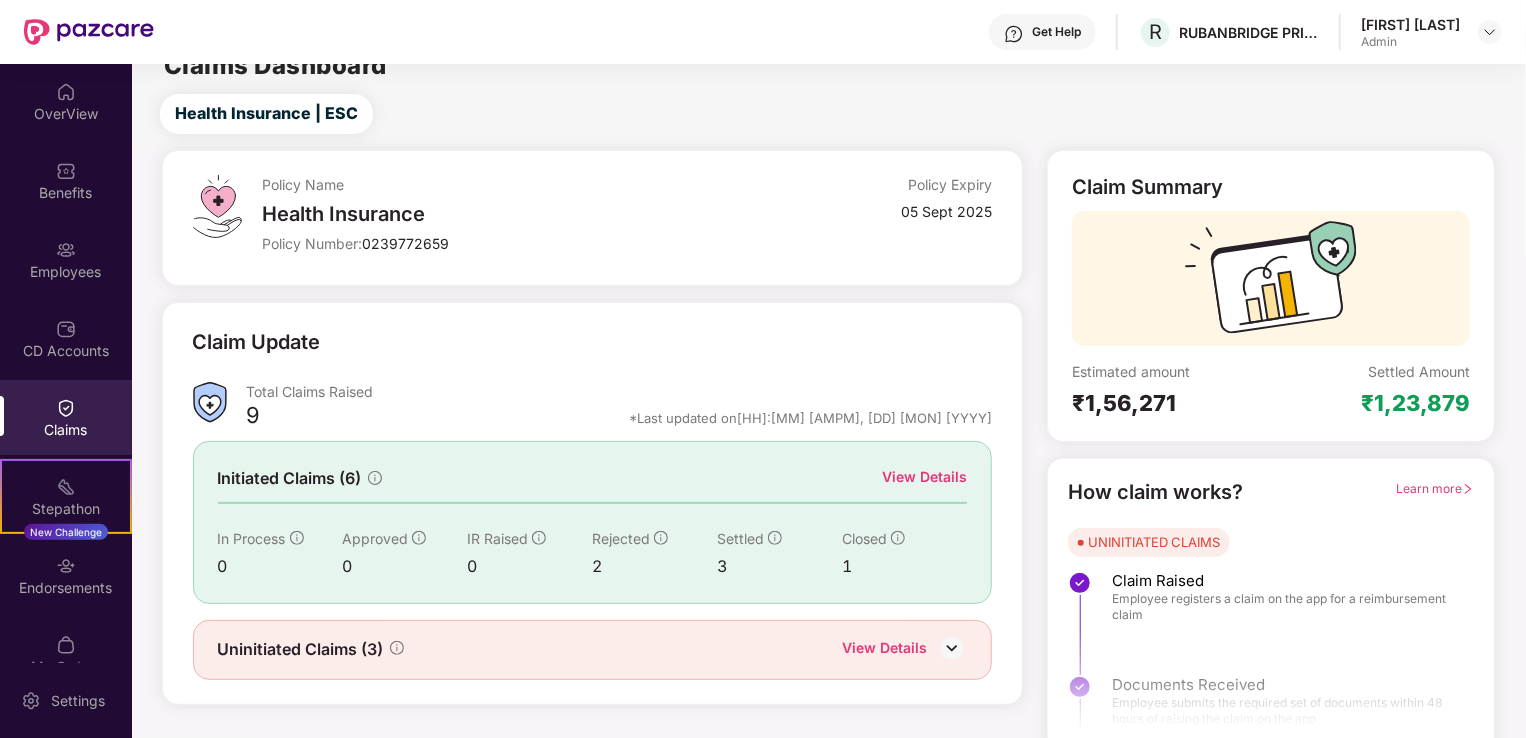 scroll, scrollTop: 44, scrollLeft: 0, axis: vertical 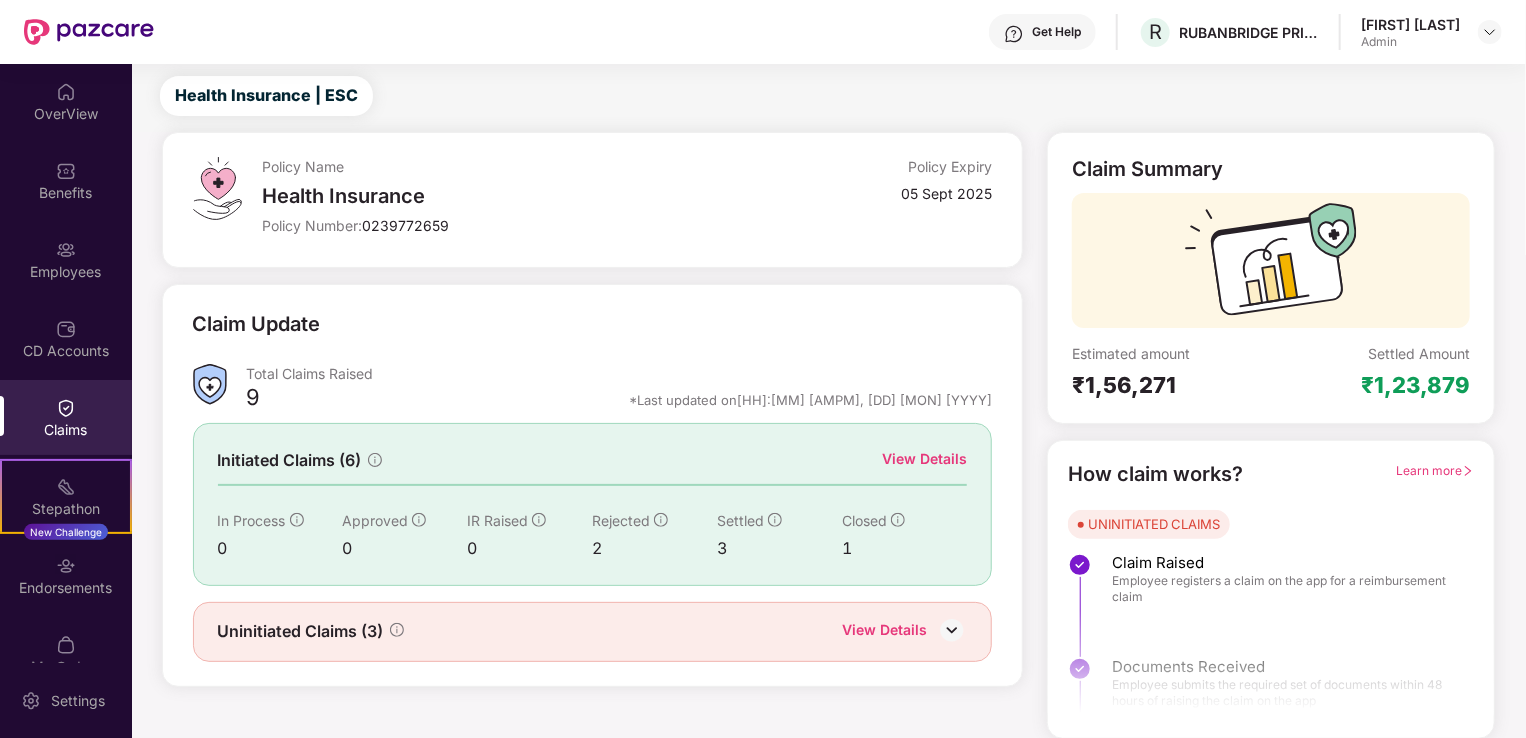 click on "View Details" at bounding box center (924, 459) 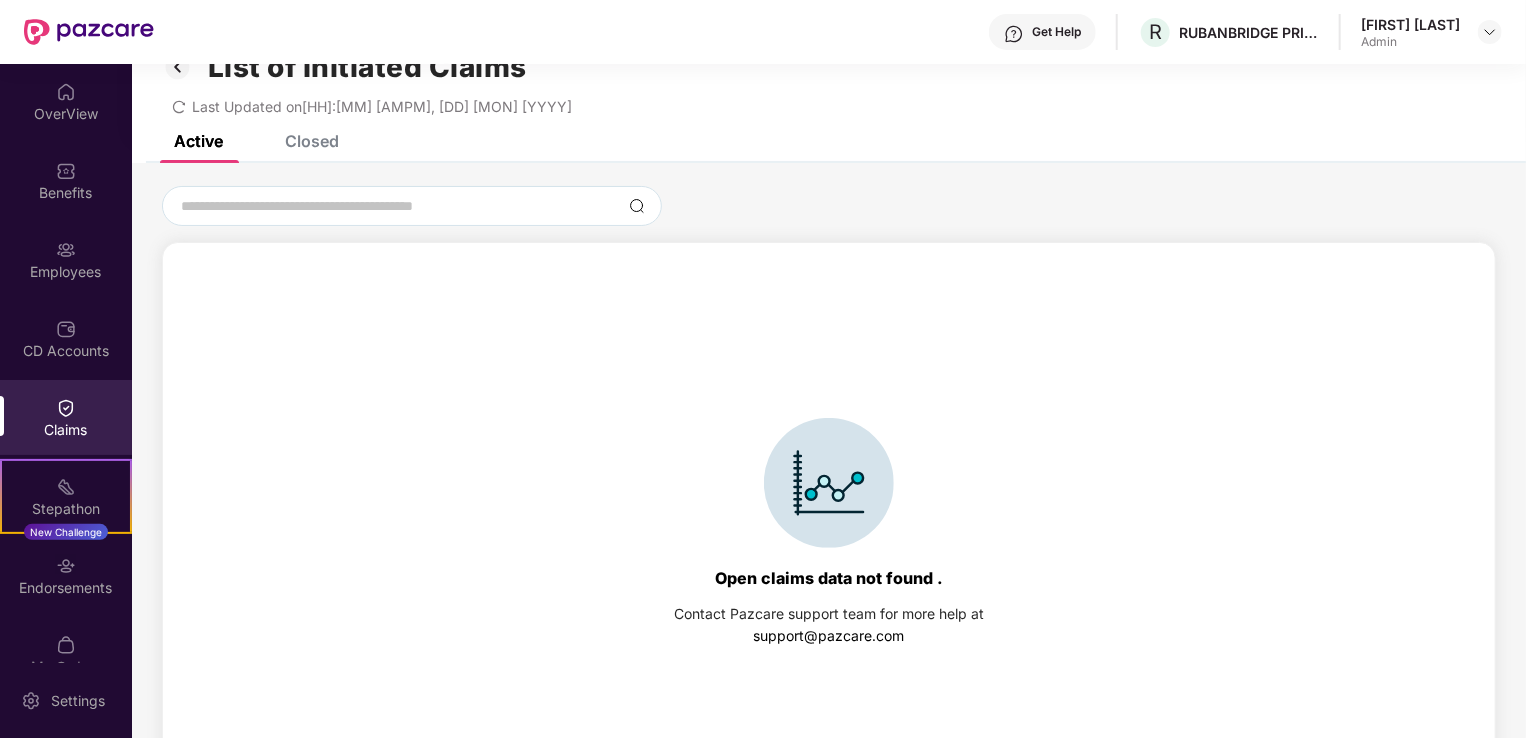 click on "Closed" at bounding box center [312, 141] 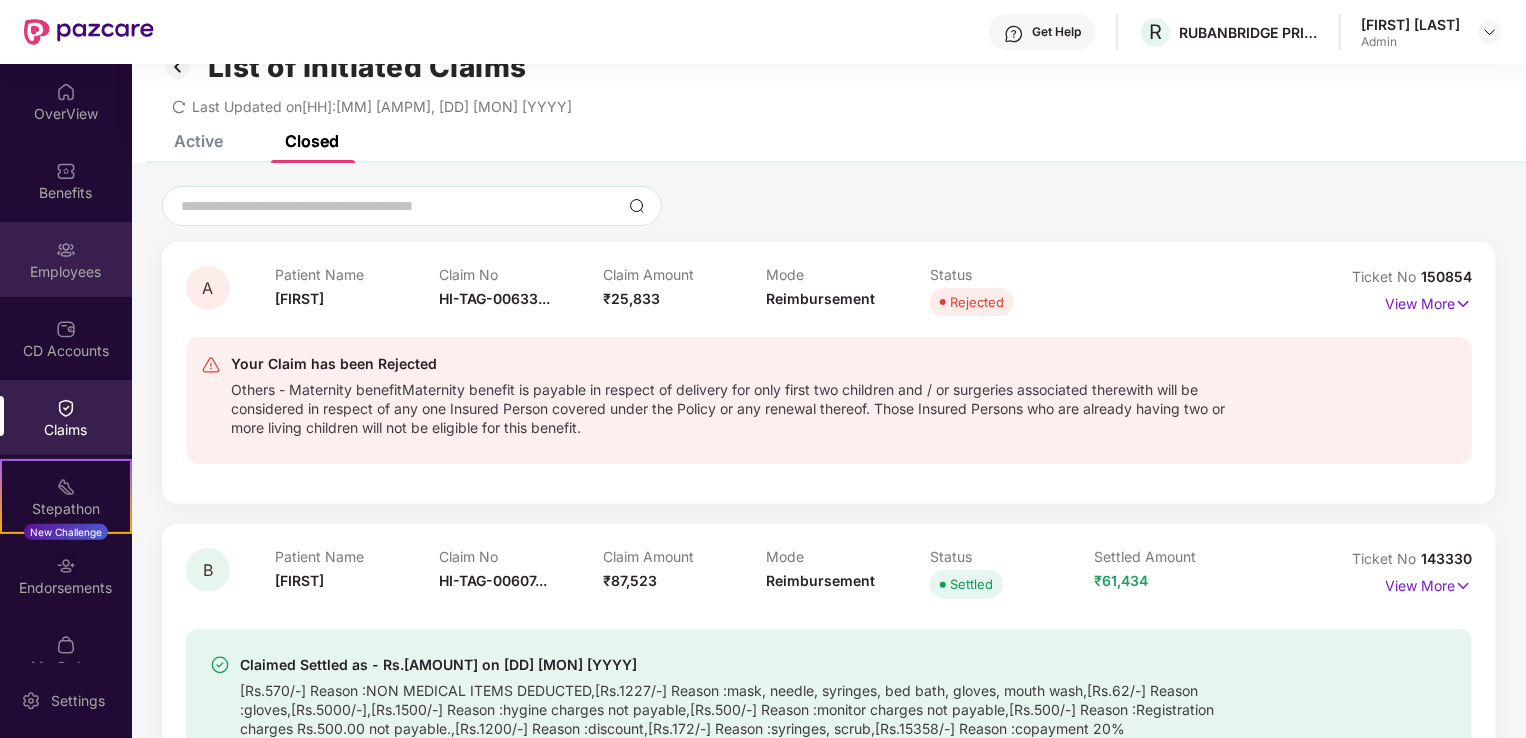 click on "Employees" at bounding box center (66, 272) 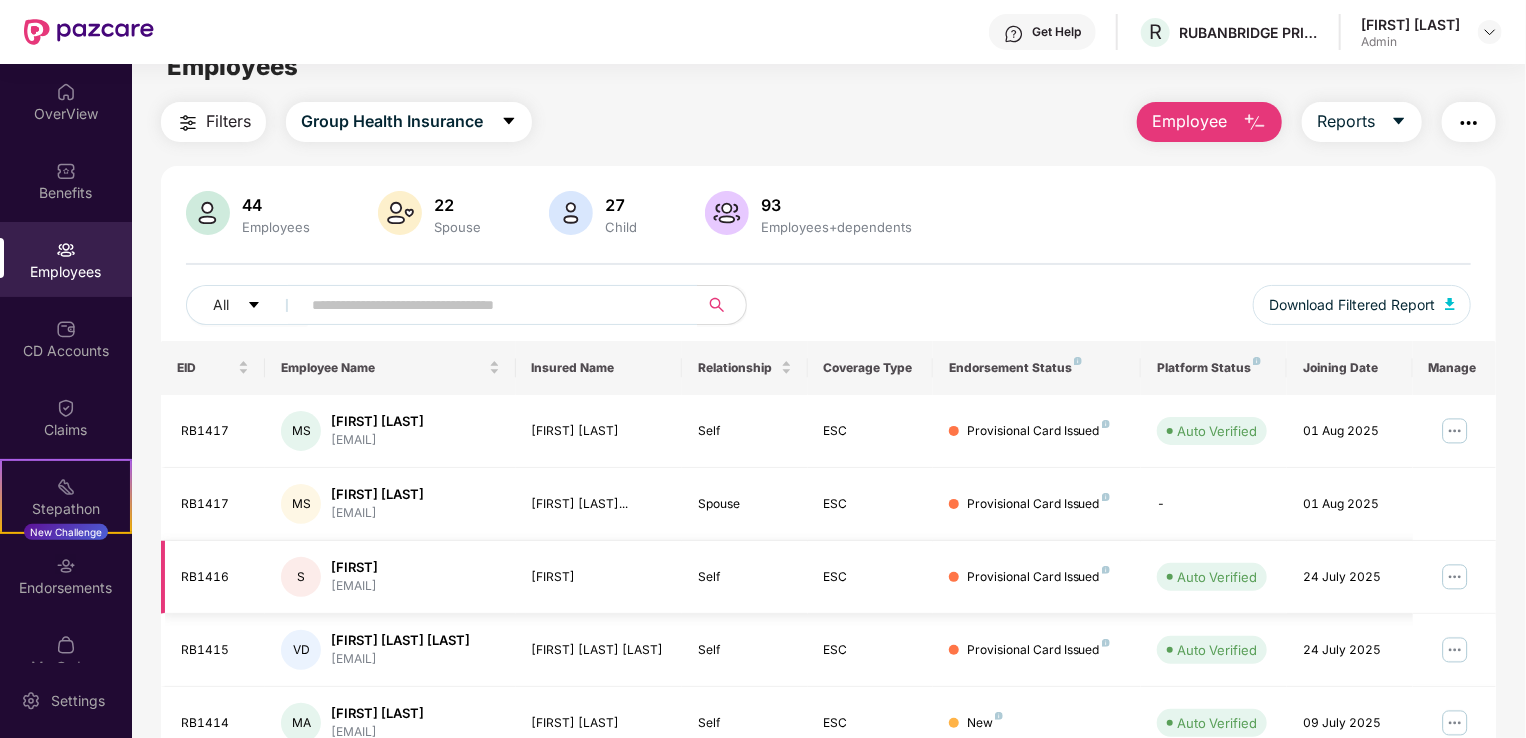 scroll, scrollTop: 0, scrollLeft: 0, axis: both 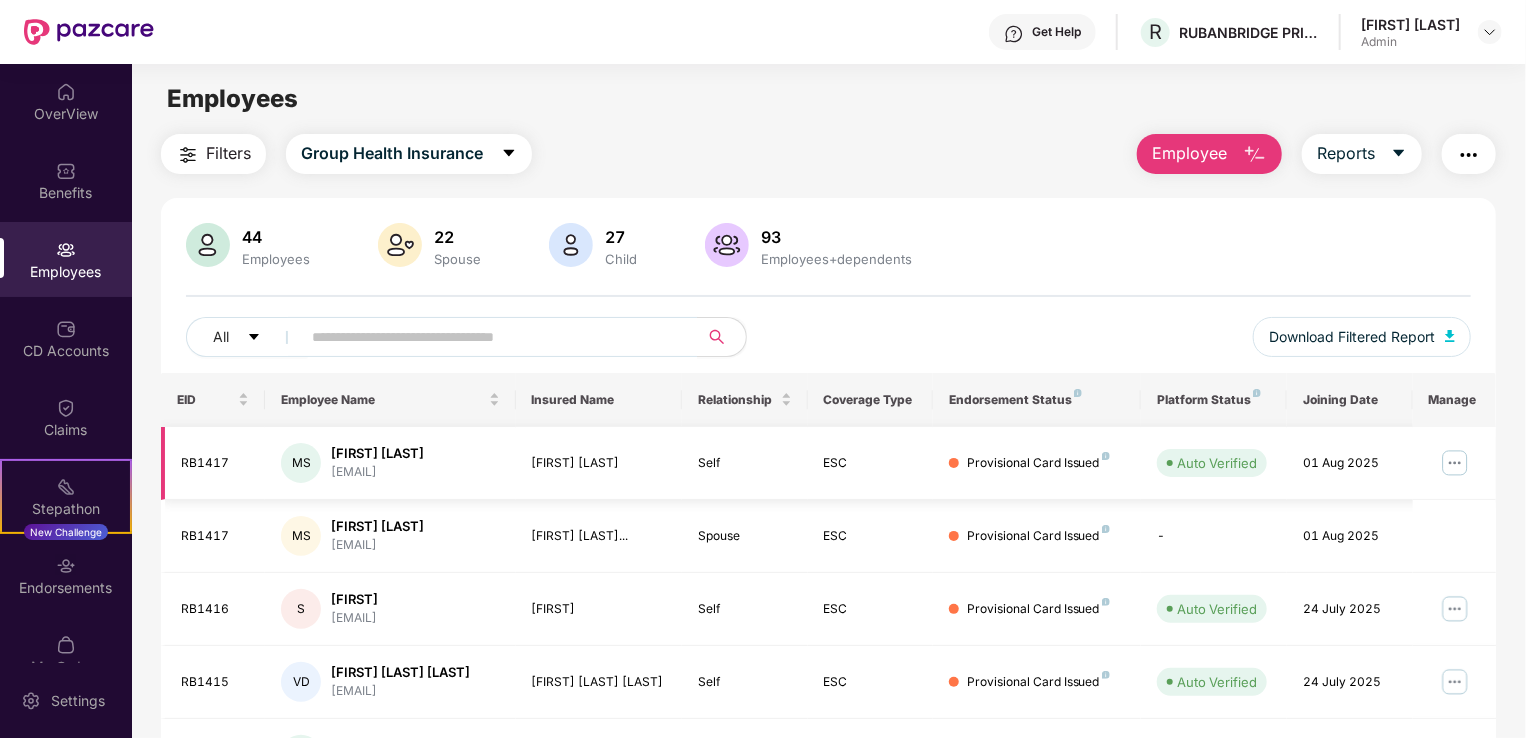 click at bounding box center [1455, 463] 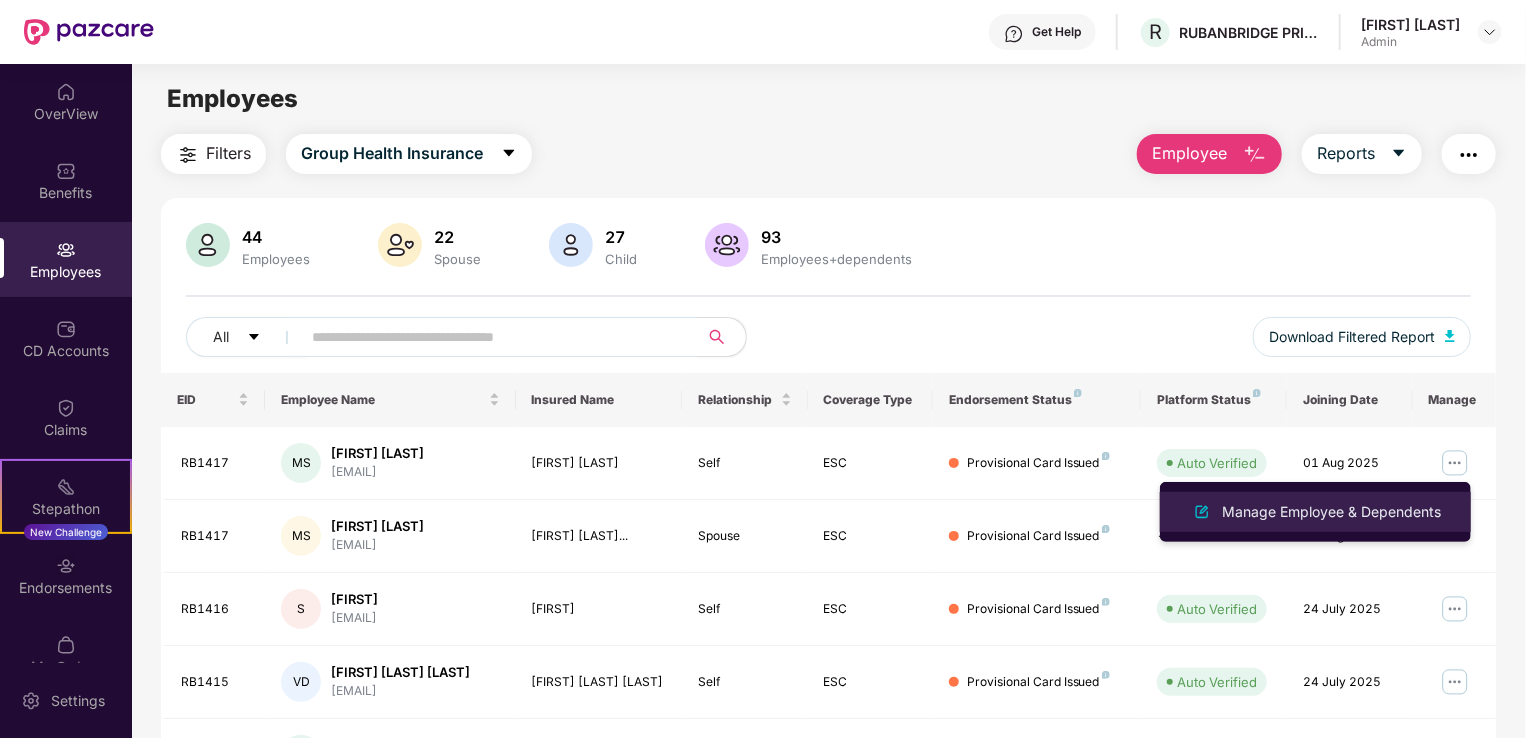 click on "Manage Employee & Dependents" at bounding box center (1331, 512) 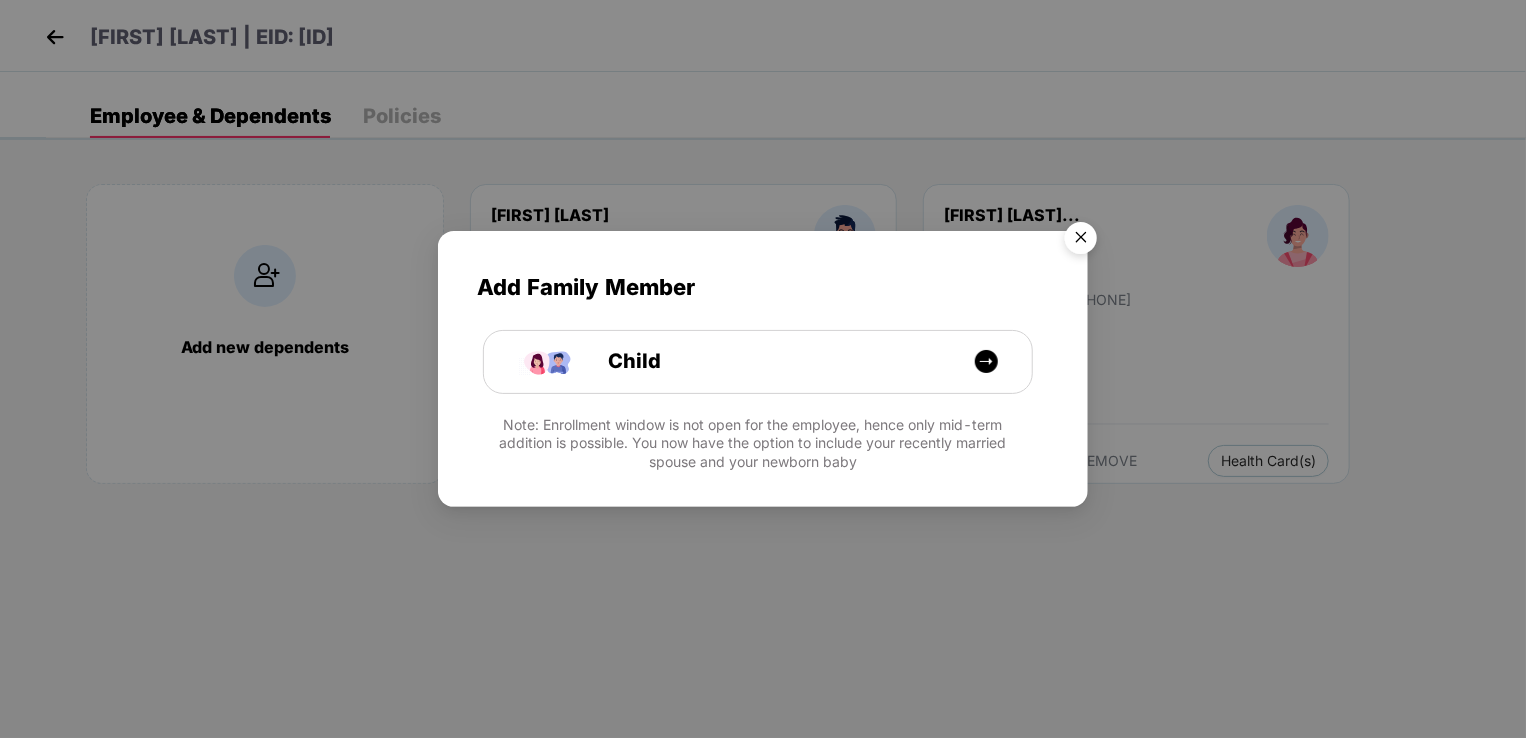 click at bounding box center (1081, 241) 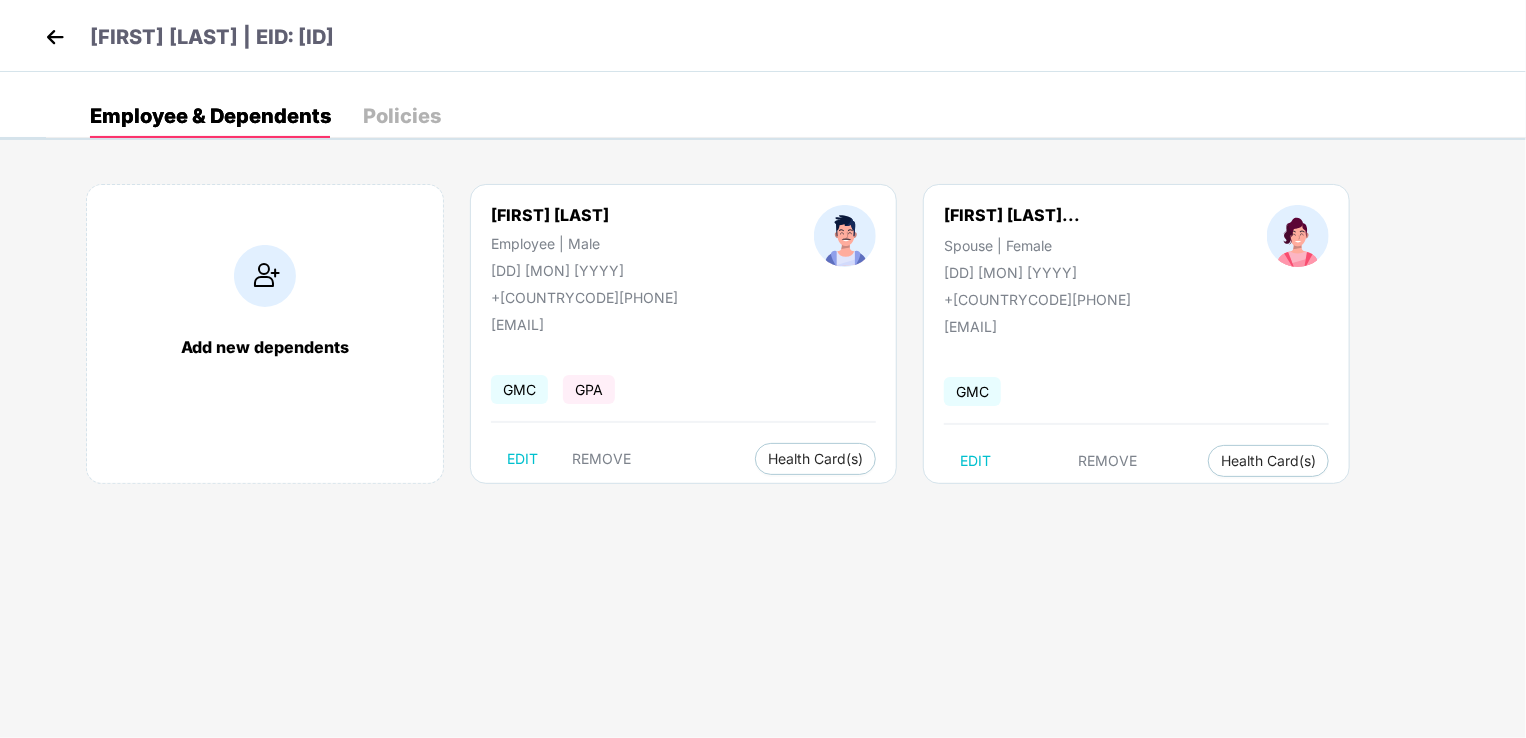 click at bounding box center [55, 37] 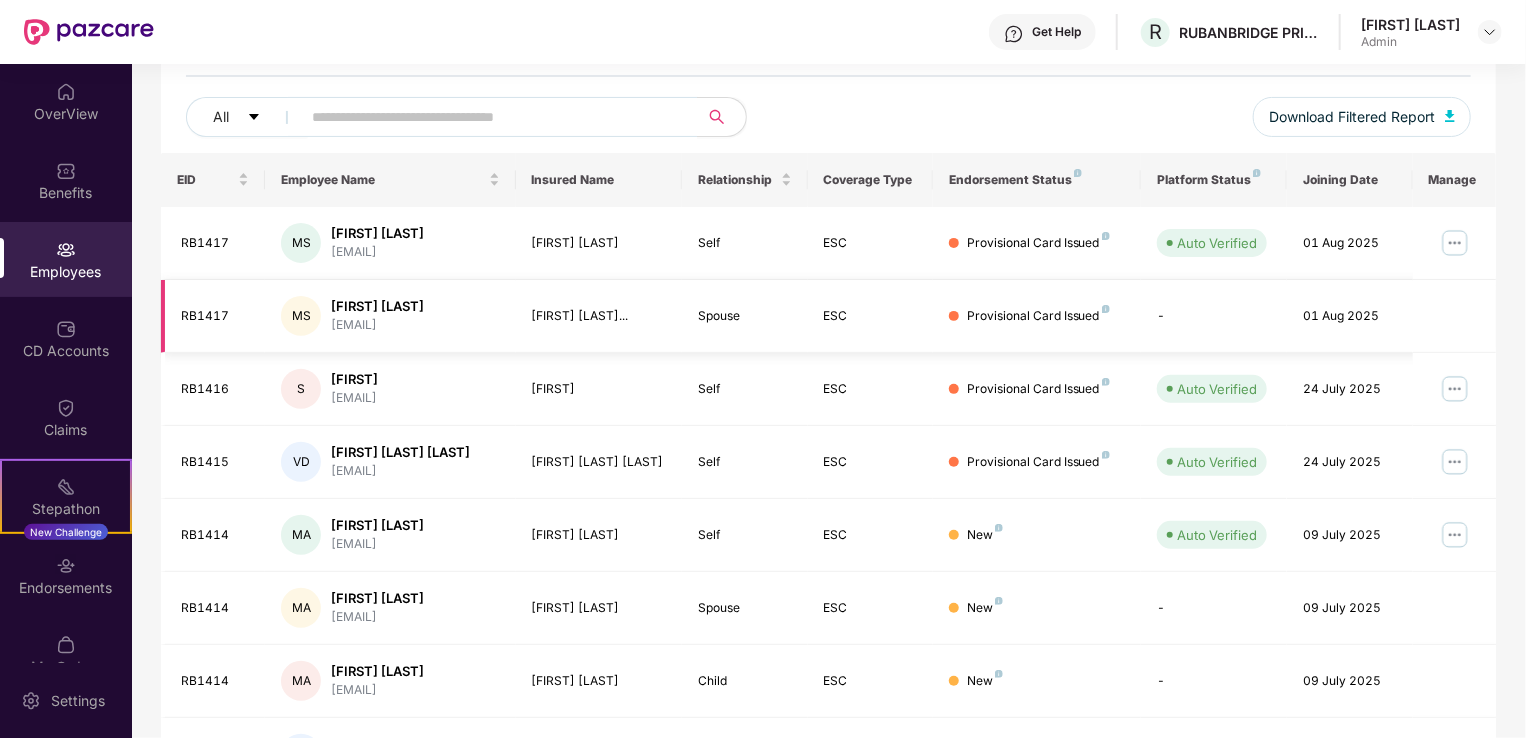 scroll, scrollTop: 488, scrollLeft: 0, axis: vertical 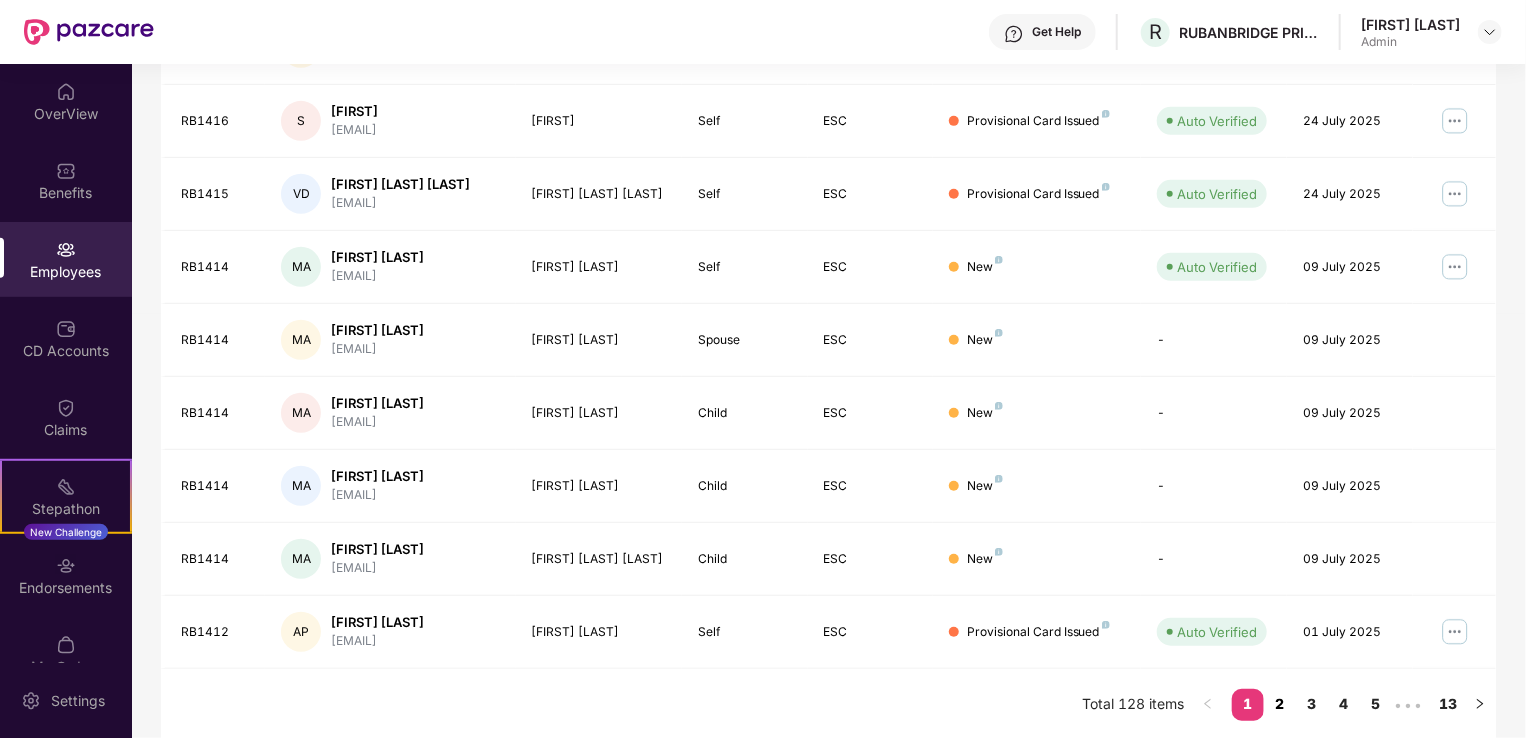 click on "2" at bounding box center (1280, 704) 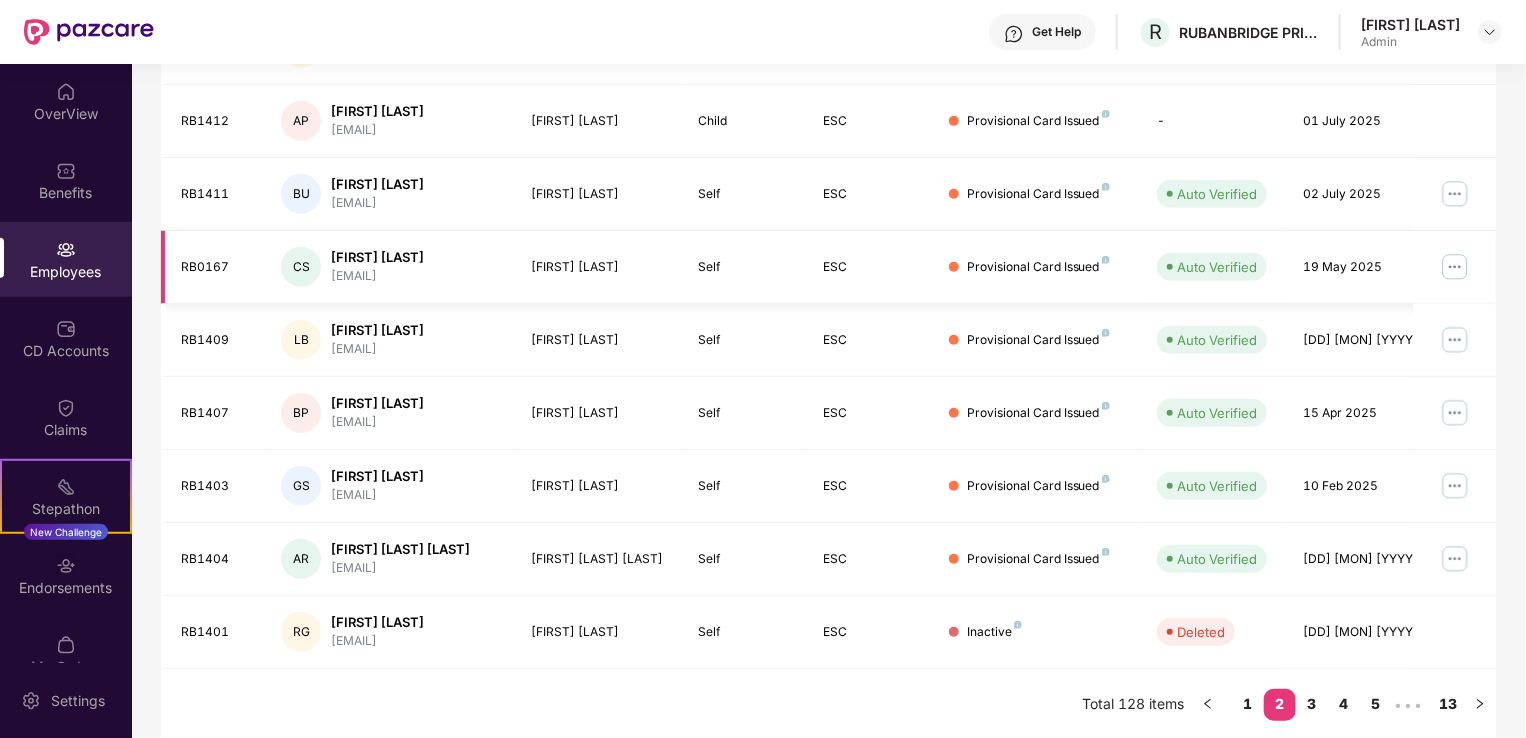 click at bounding box center [1455, 267] 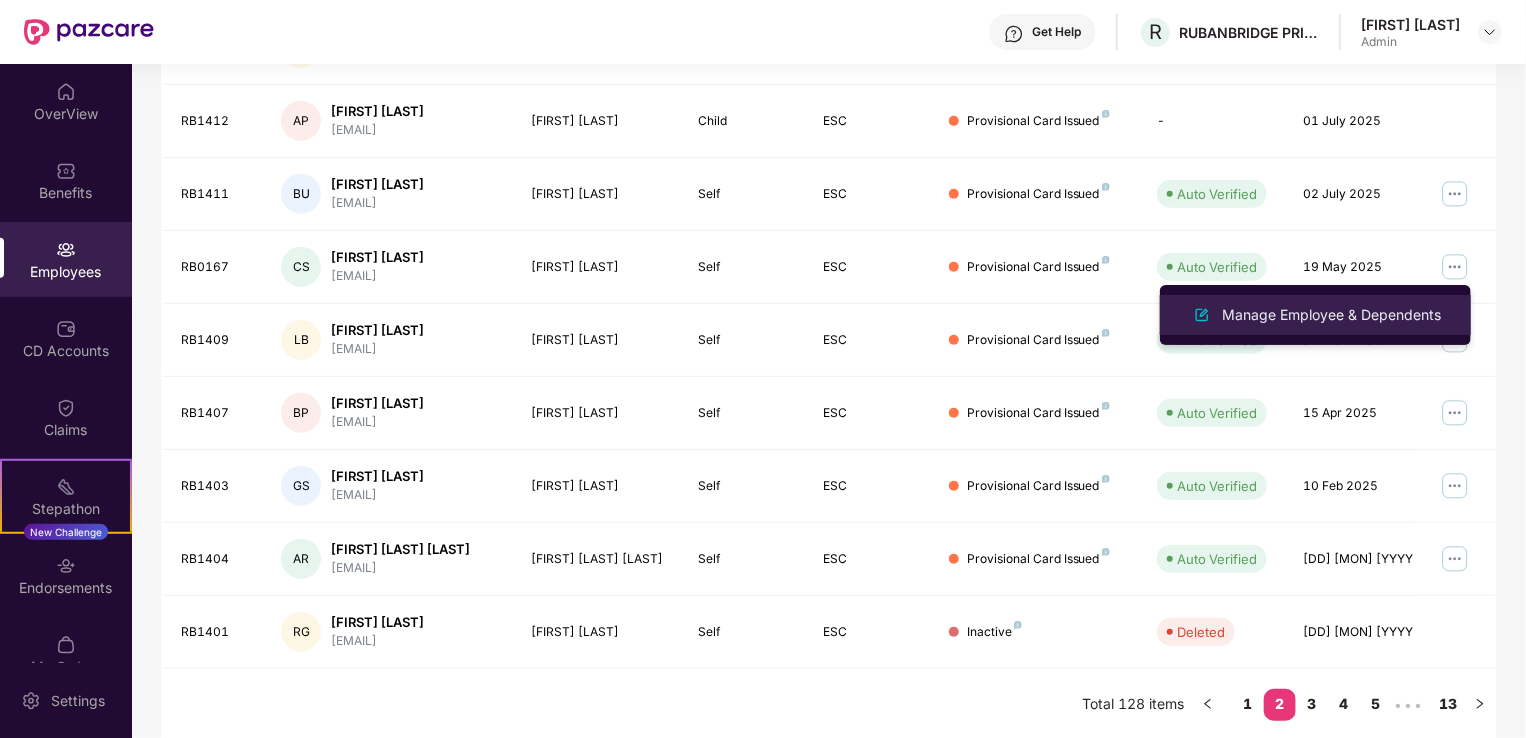 click on "Manage Employee & Dependents" at bounding box center (1331, 315) 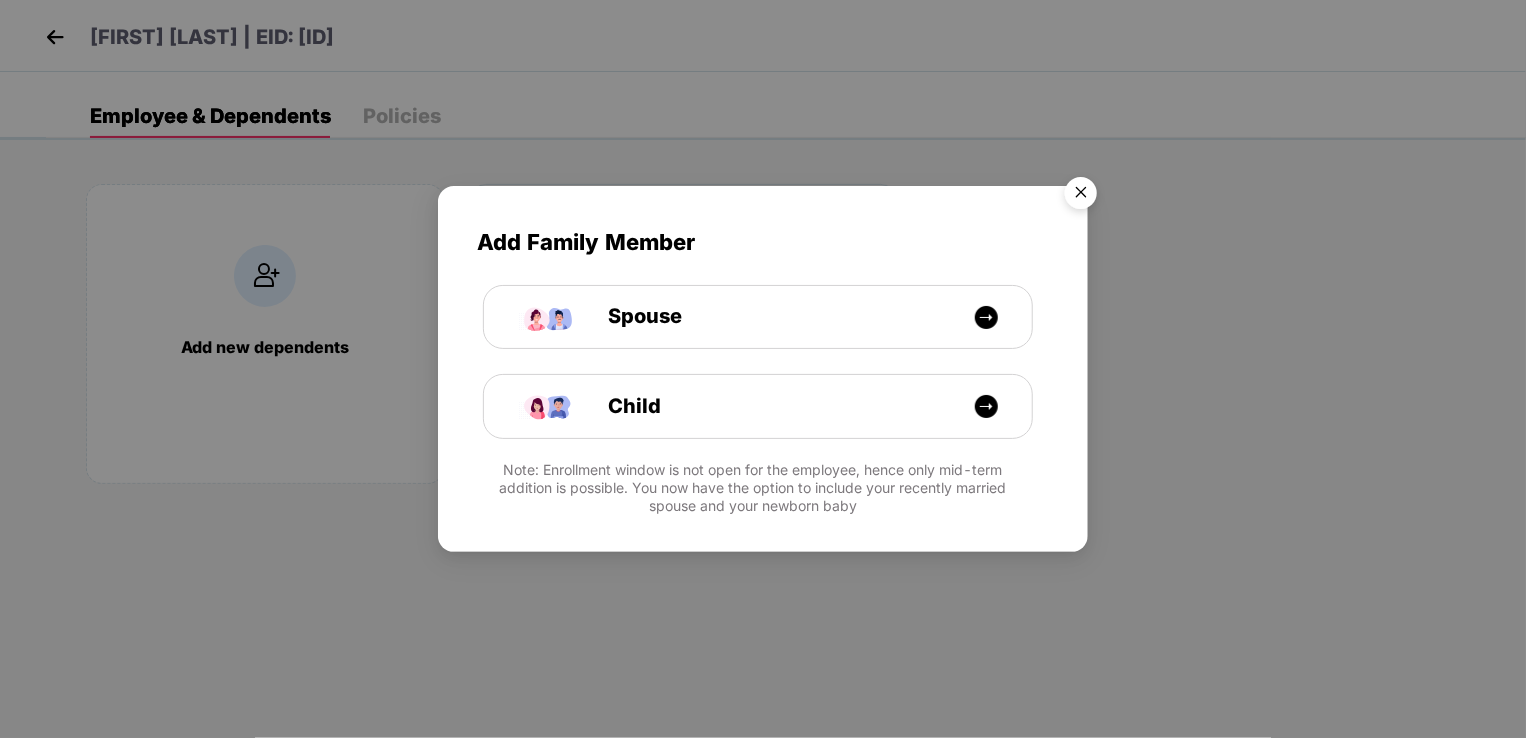 click at bounding box center [1081, 196] 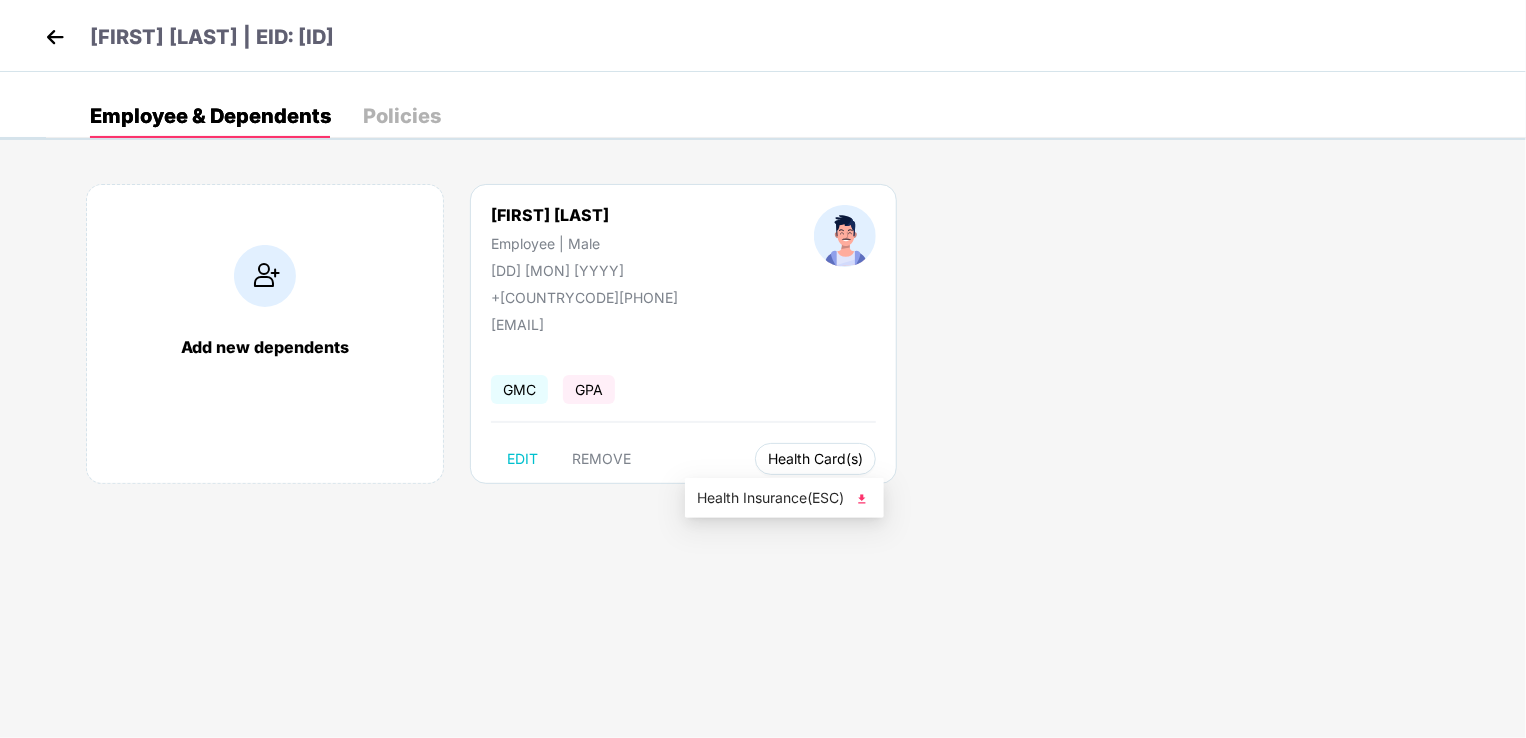 click on "Health Card(s)" at bounding box center [815, 459] 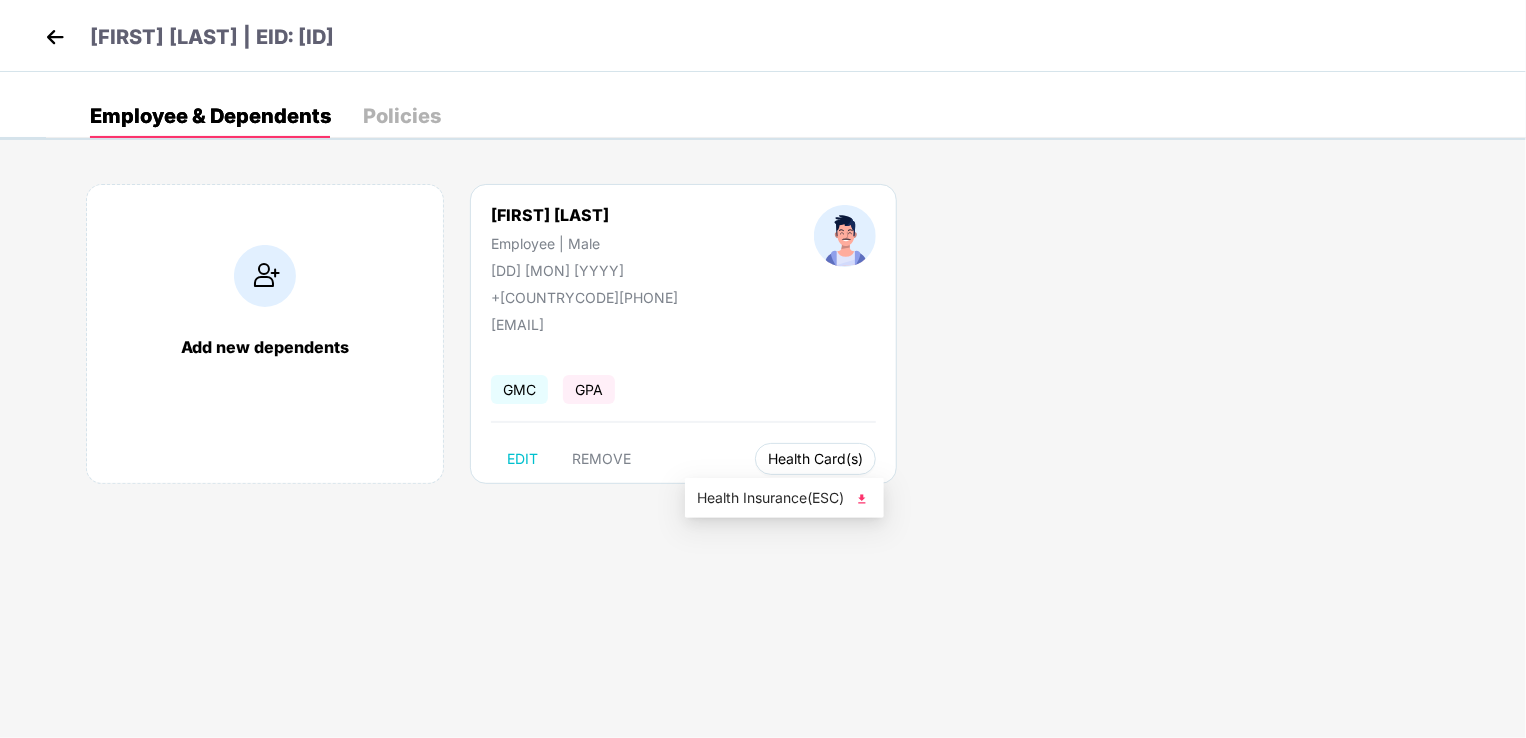 click on "Health Card(s)" at bounding box center [815, 459] 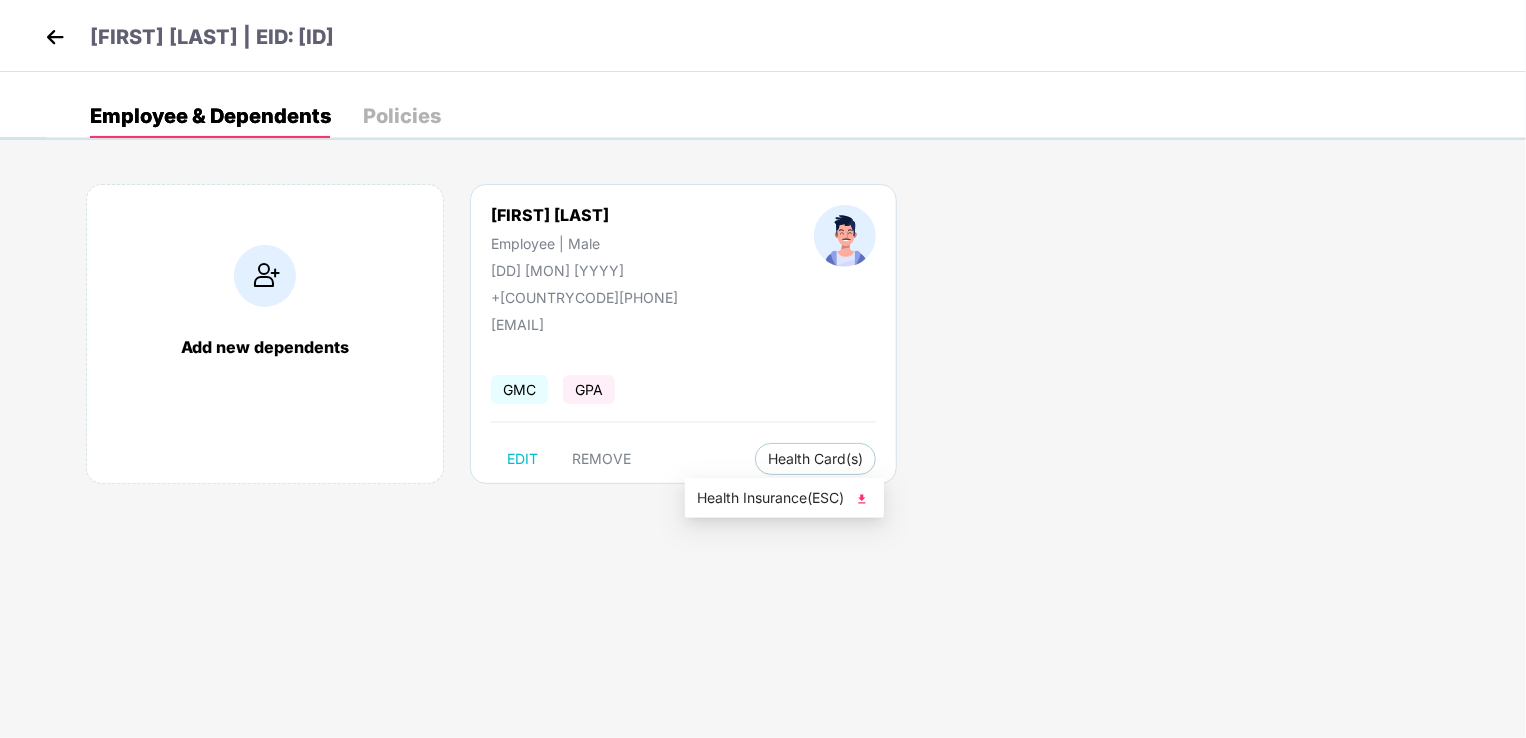 click at bounding box center (862, 499) 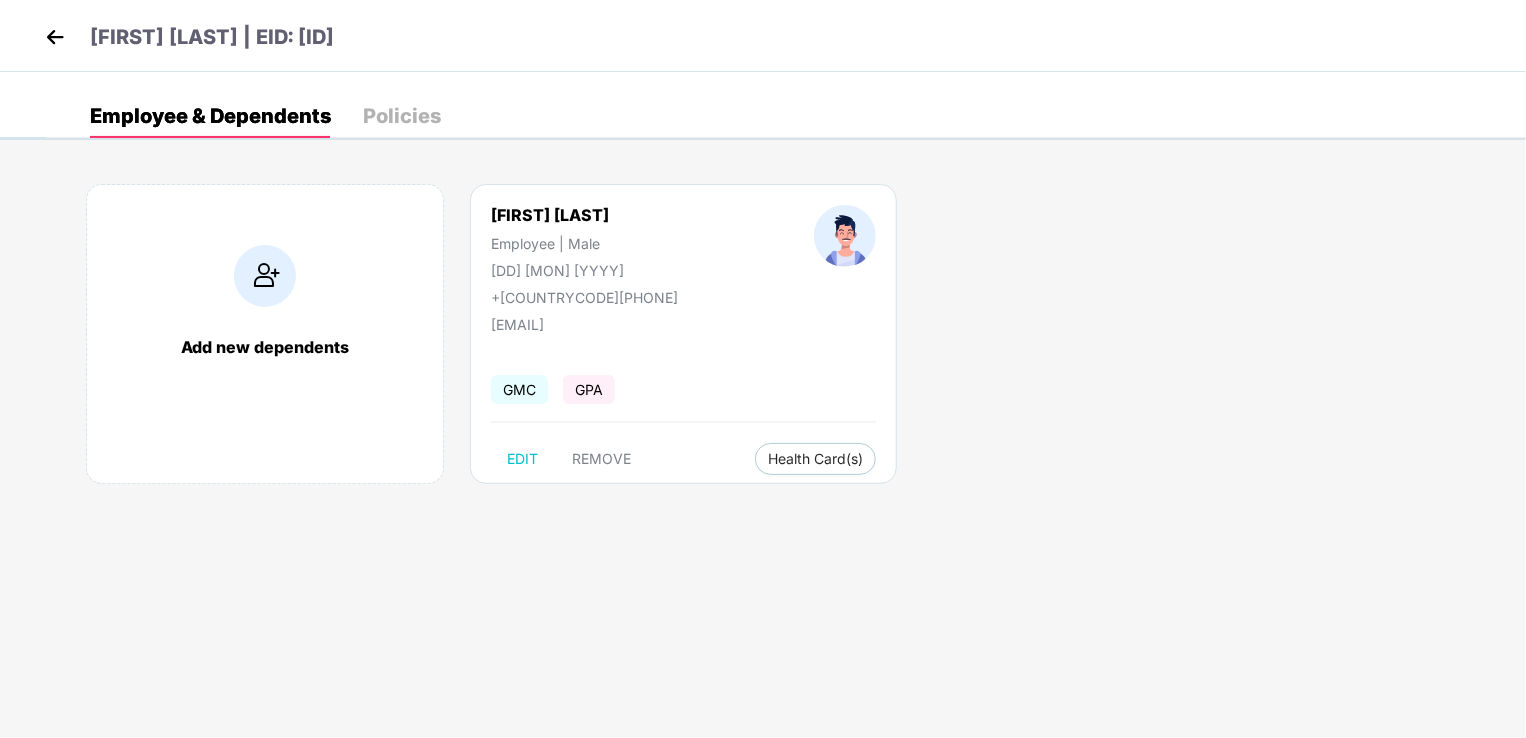 click at bounding box center [55, 37] 